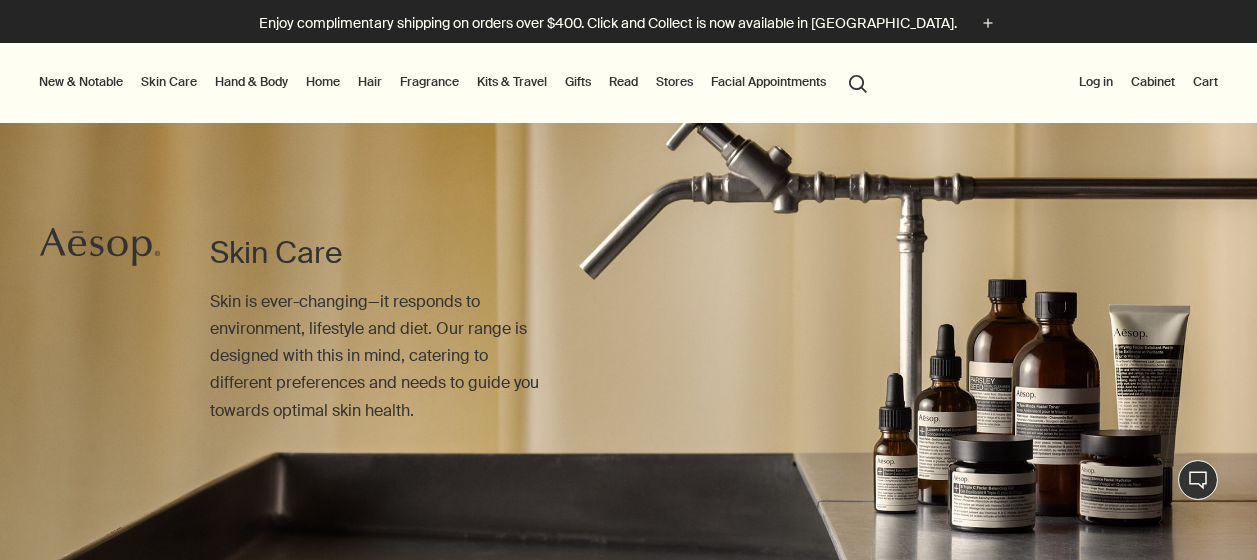 scroll, scrollTop: 165, scrollLeft: 0, axis: vertical 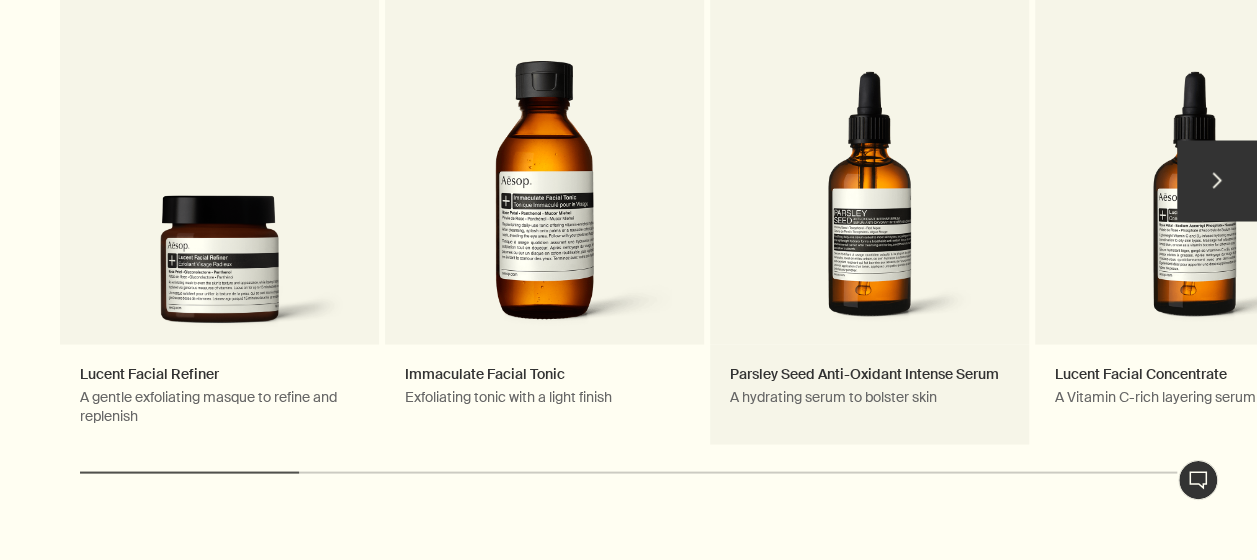 click on "Parsley Seed Anti-Oxidant Intense Serum A hydrating serum to bolster skin" at bounding box center (869, 190) 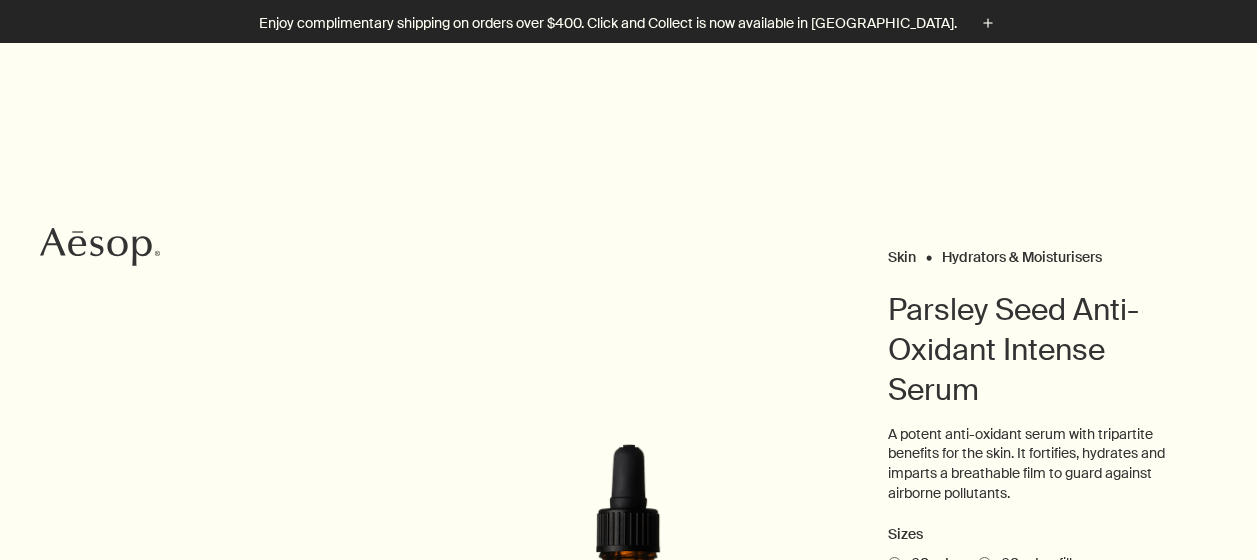 scroll, scrollTop: 200, scrollLeft: 0, axis: vertical 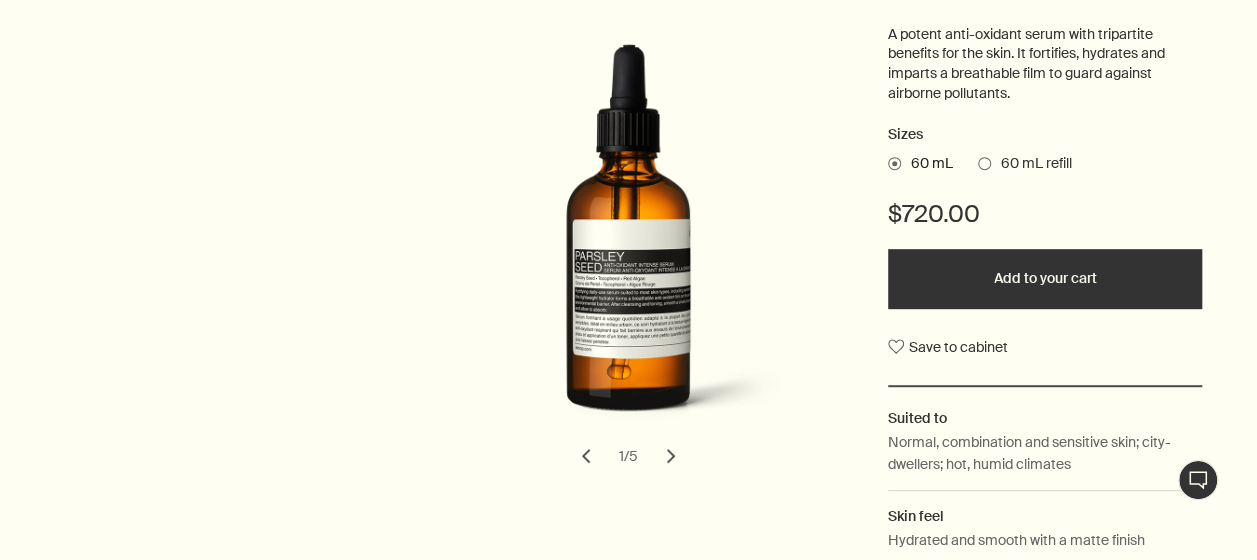 click on "60 mL refill" at bounding box center (1025, 164) 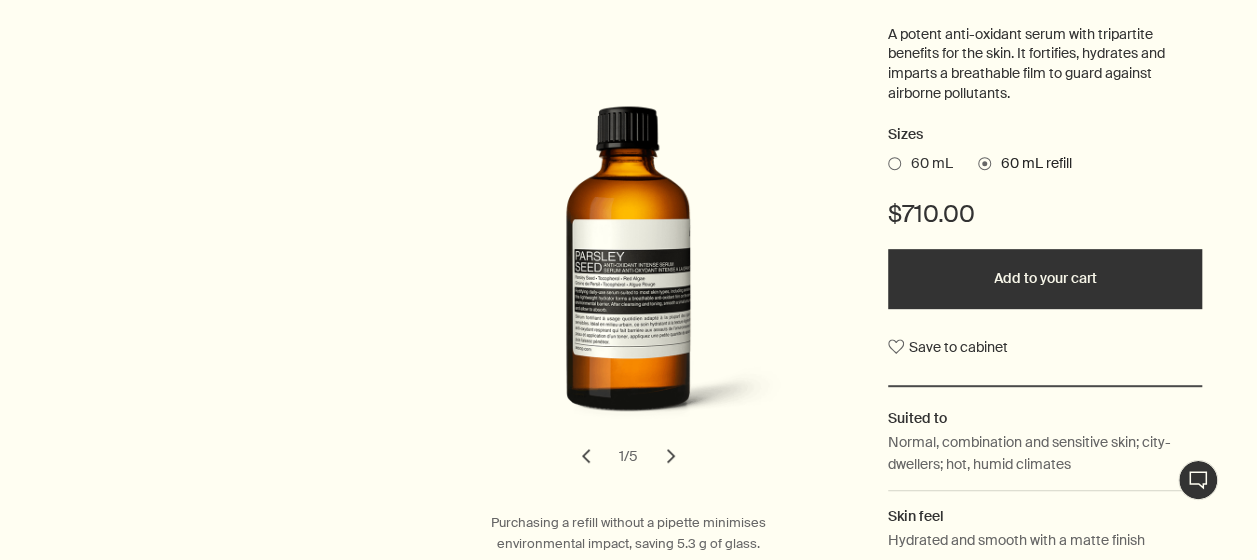 click at bounding box center [894, 163] 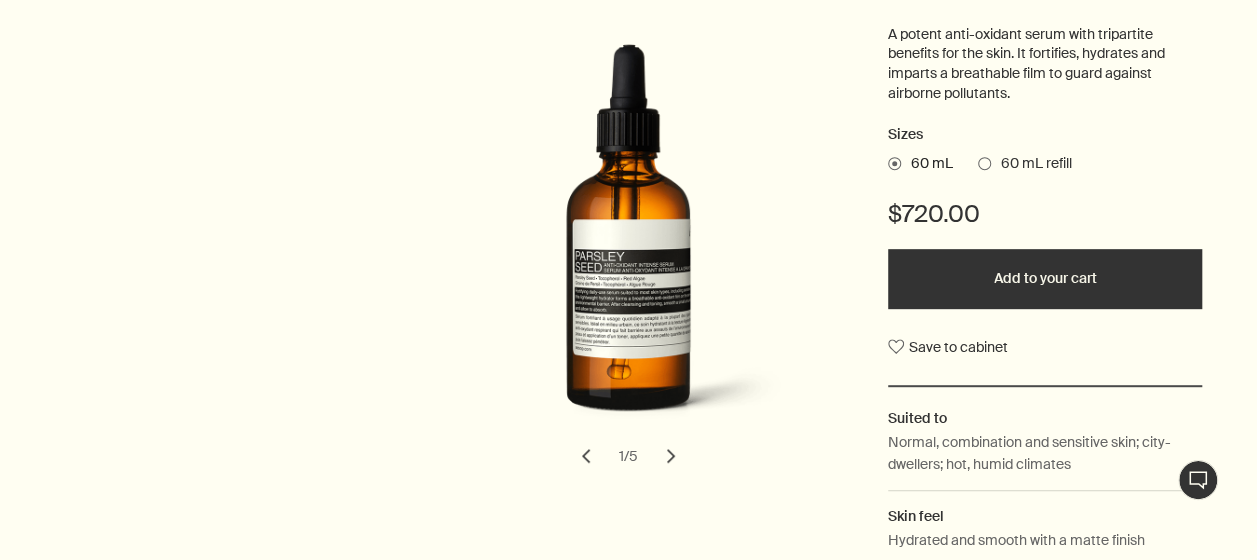 click at bounding box center [984, 163] 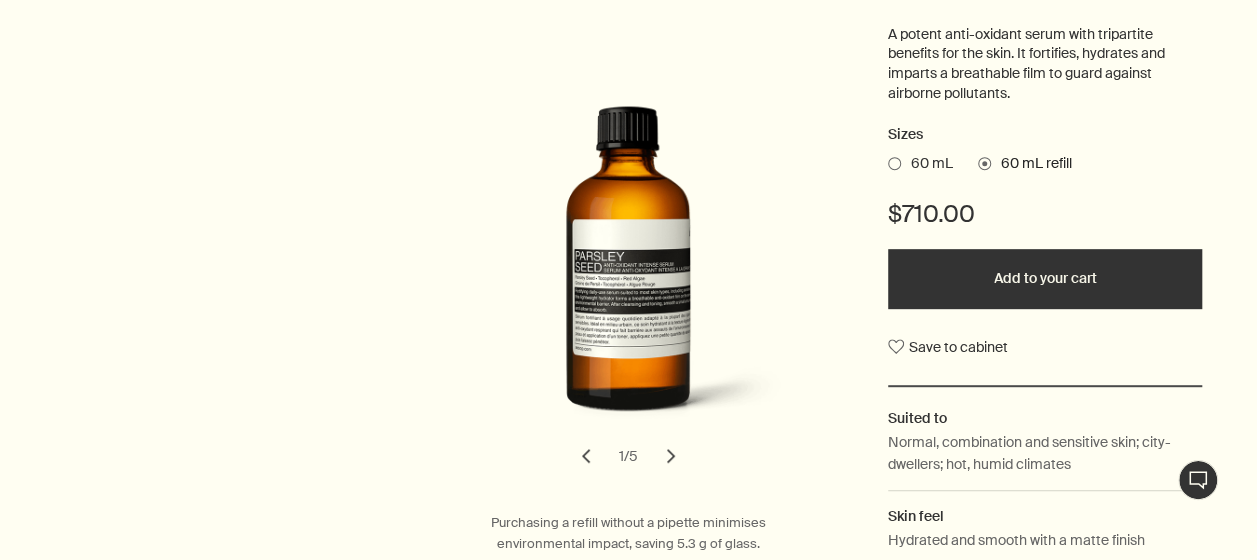 click on "60 mL" at bounding box center (927, 164) 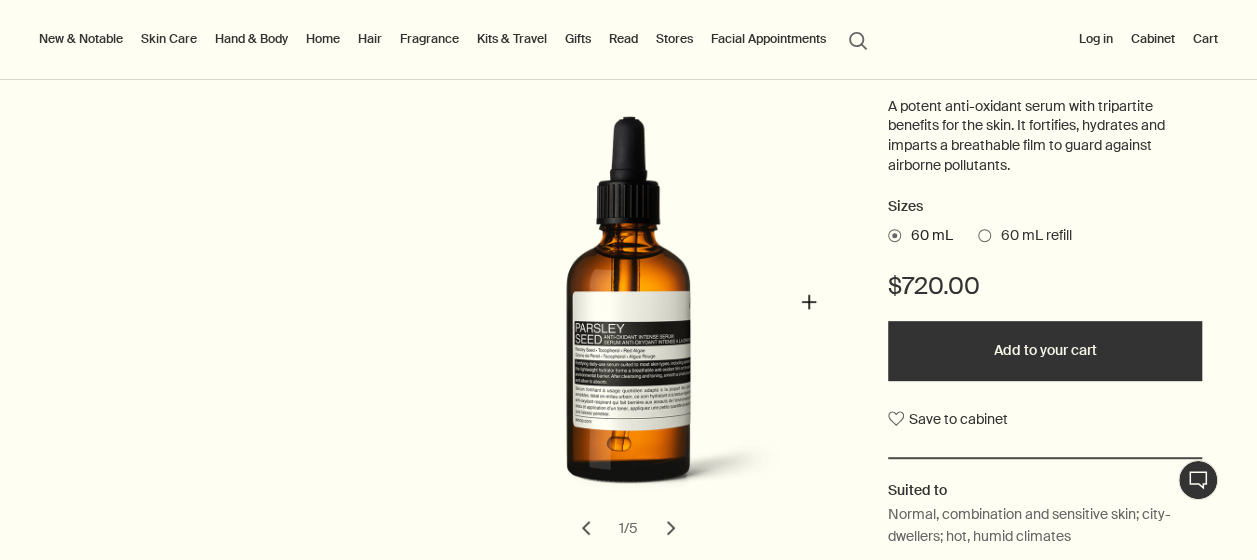 scroll, scrollTop: 300, scrollLeft: 0, axis: vertical 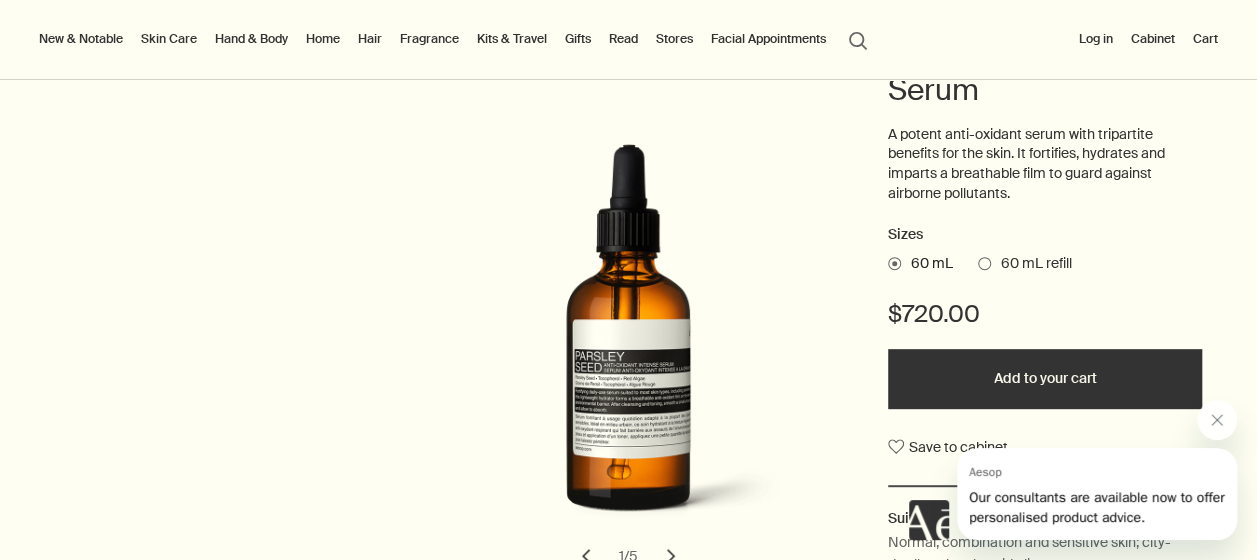 click on "60 mL refill" at bounding box center (1031, 264) 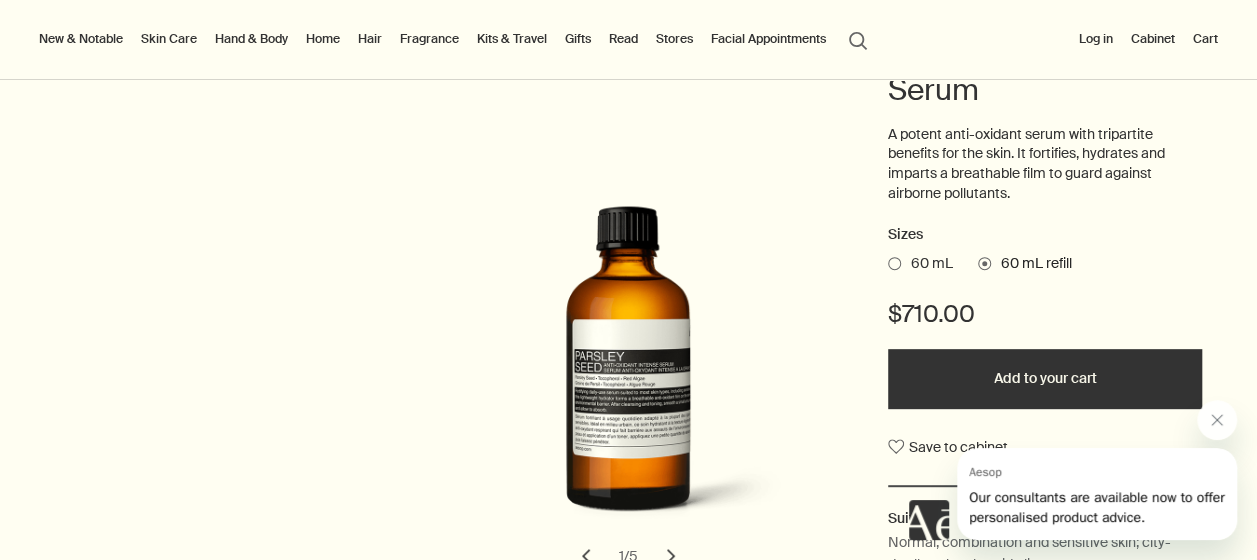 click on "60 mL" at bounding box center (927, 264) 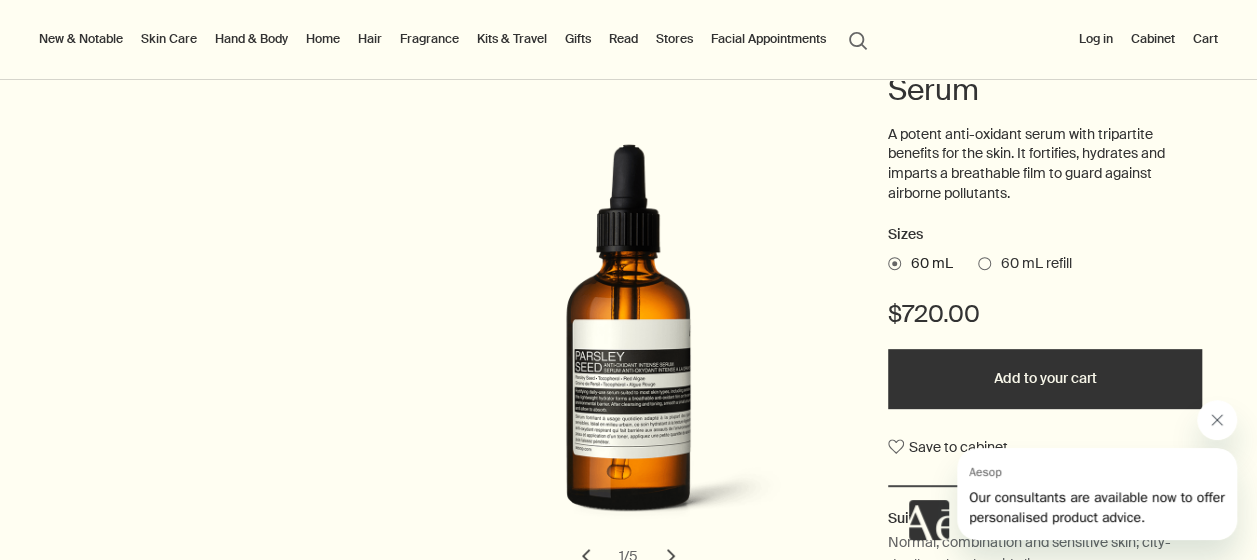 drag, startPoint x: 1216, startPoint y: 416, endPoint x: 2283, endPoint y: 816, distance: 1139.5126 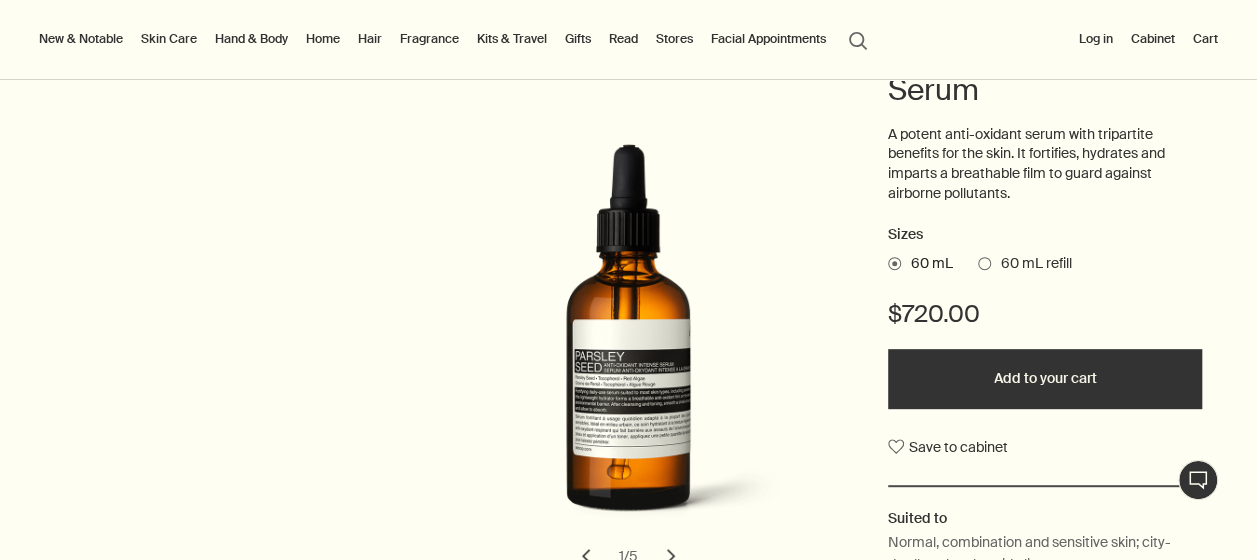 click on "Sizes 60 mL 60 mL refill $720.00   Add to your cart Save to cabinet" at bounding box center (1045, 353) 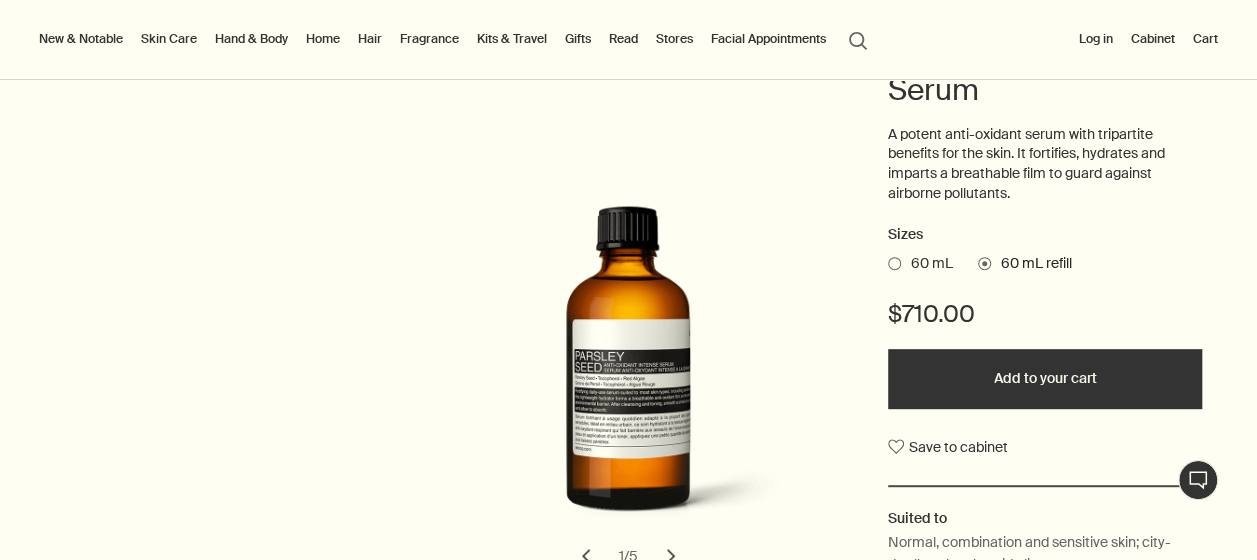 click on "Hand & Body" at bounding box center [251, 39] 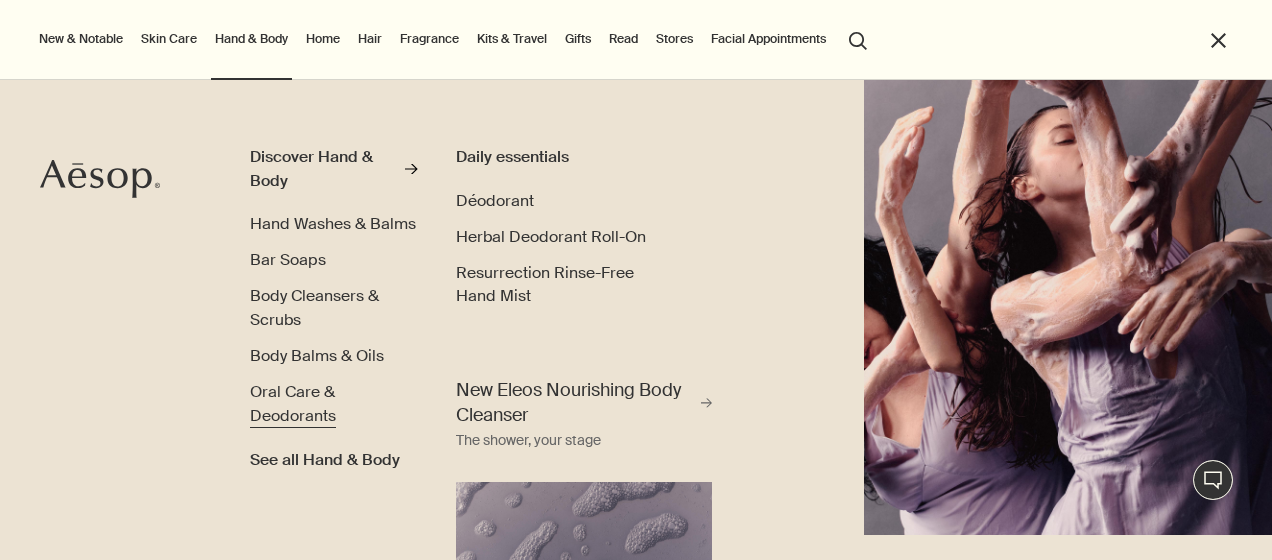 scroll, scrollTop: 0, scrollLeft: 0, axis: both 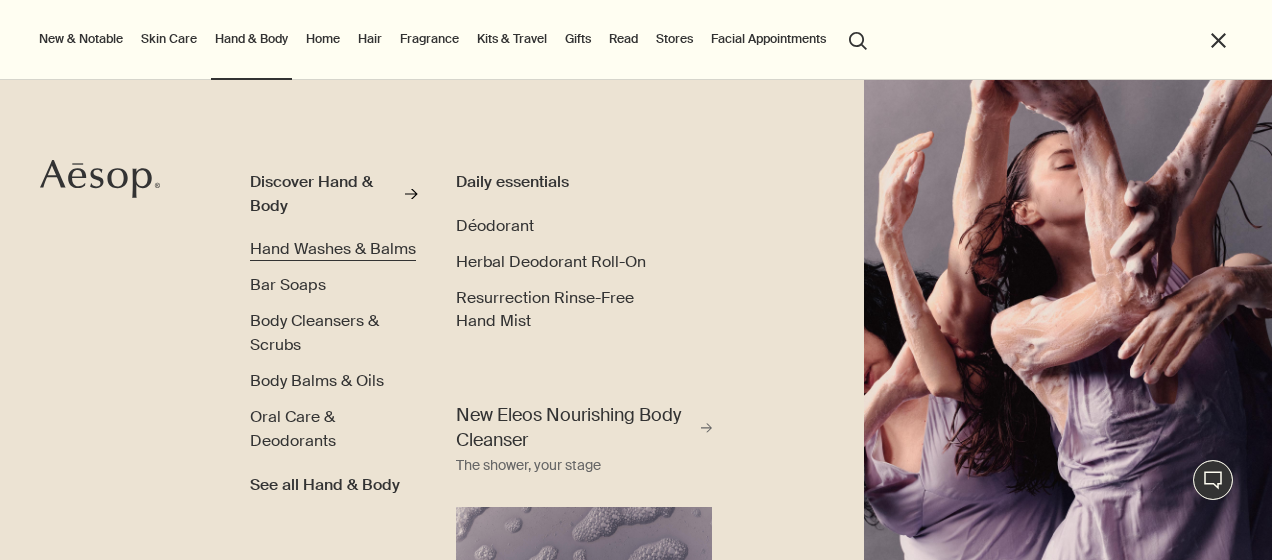 click on "Hand Washes & Balms" at bounding box center (333, 248) 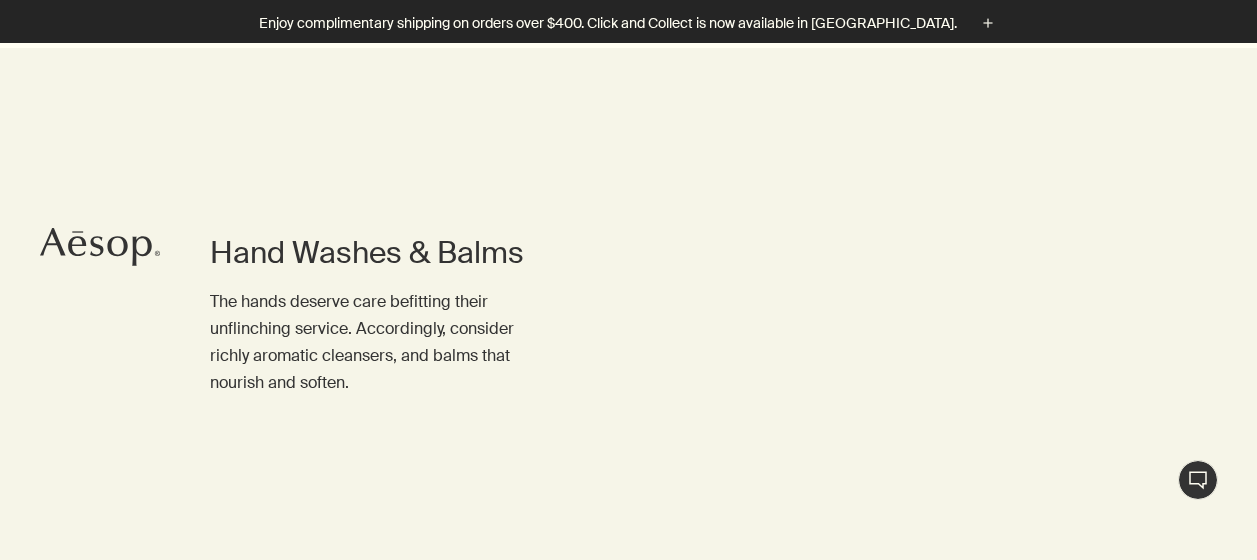 scroll, scrollTop: 200, scrollLeft: 0, axis: vertical 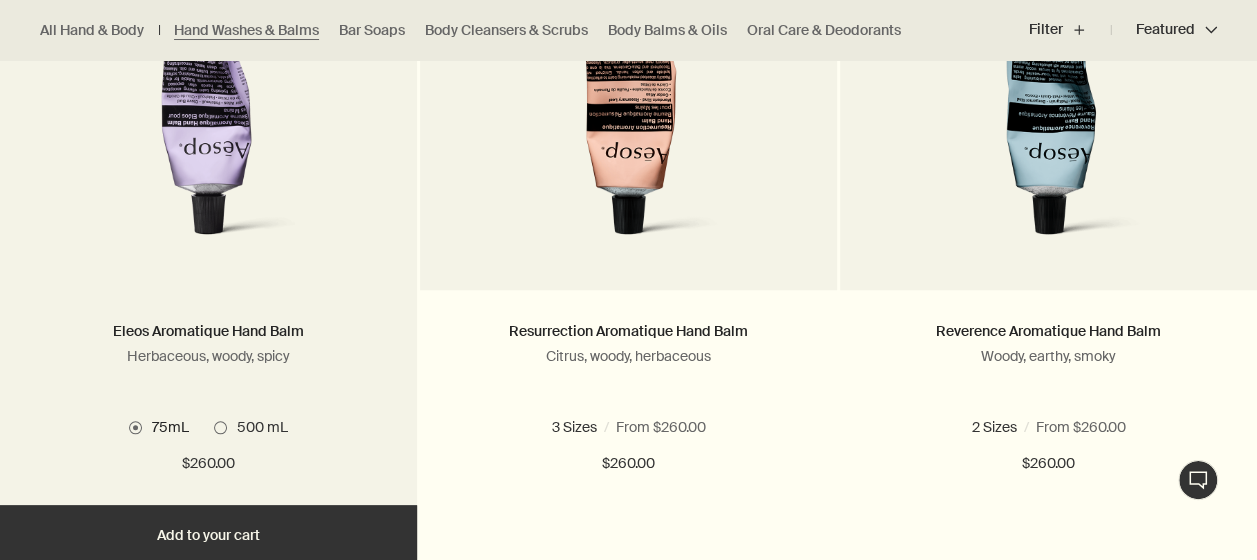 click on "500 mL" at bounding box center (257, 427) 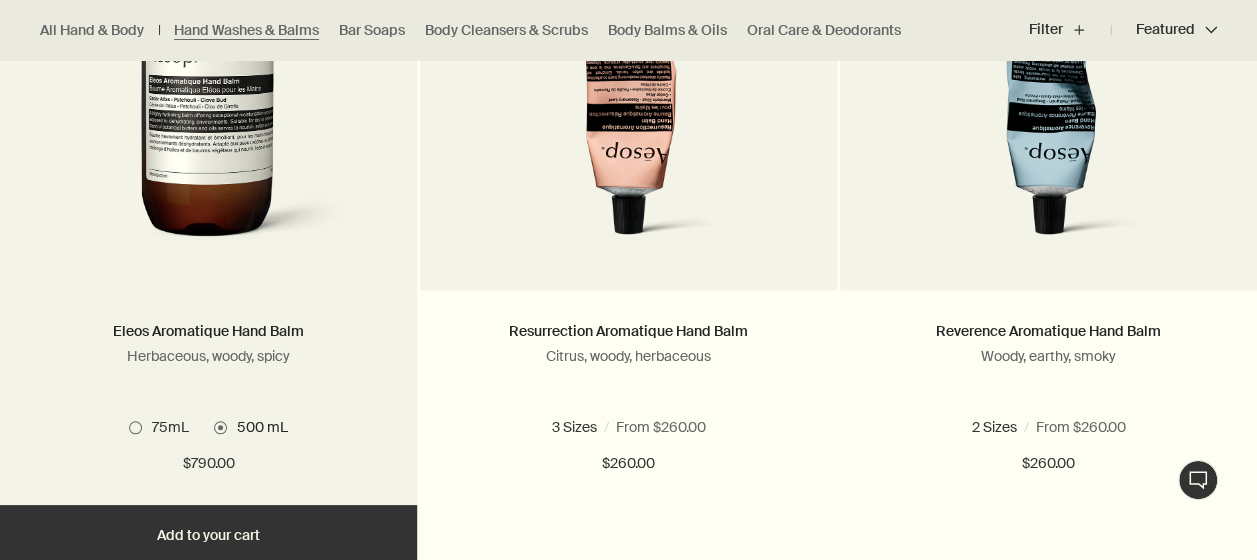 click on "75mL" at bounding box center [165, 427] 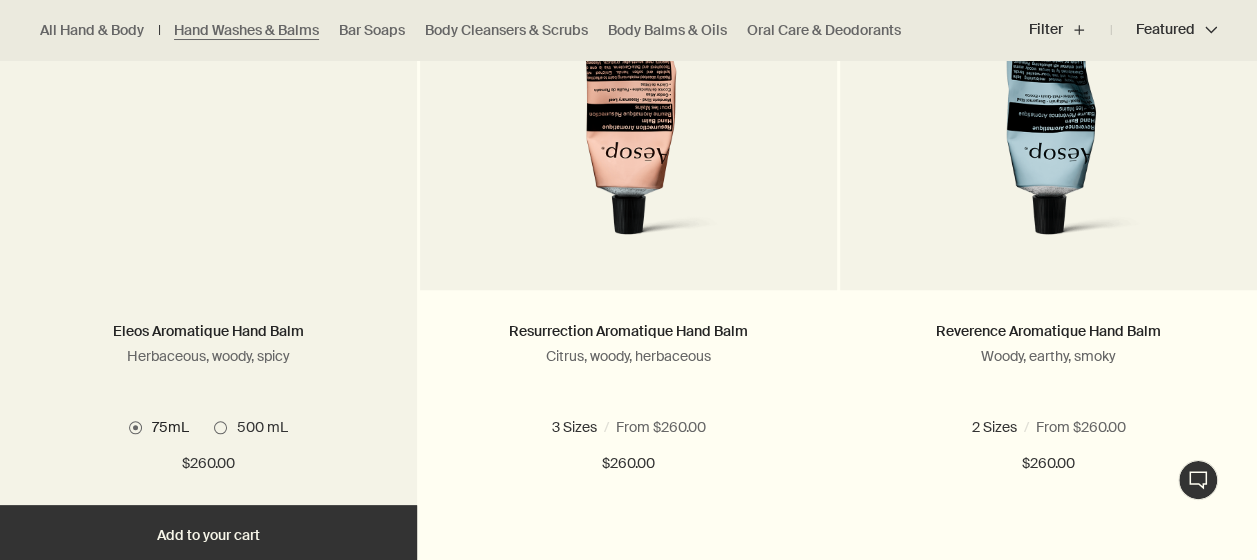 click at bounding box center (209, 260) 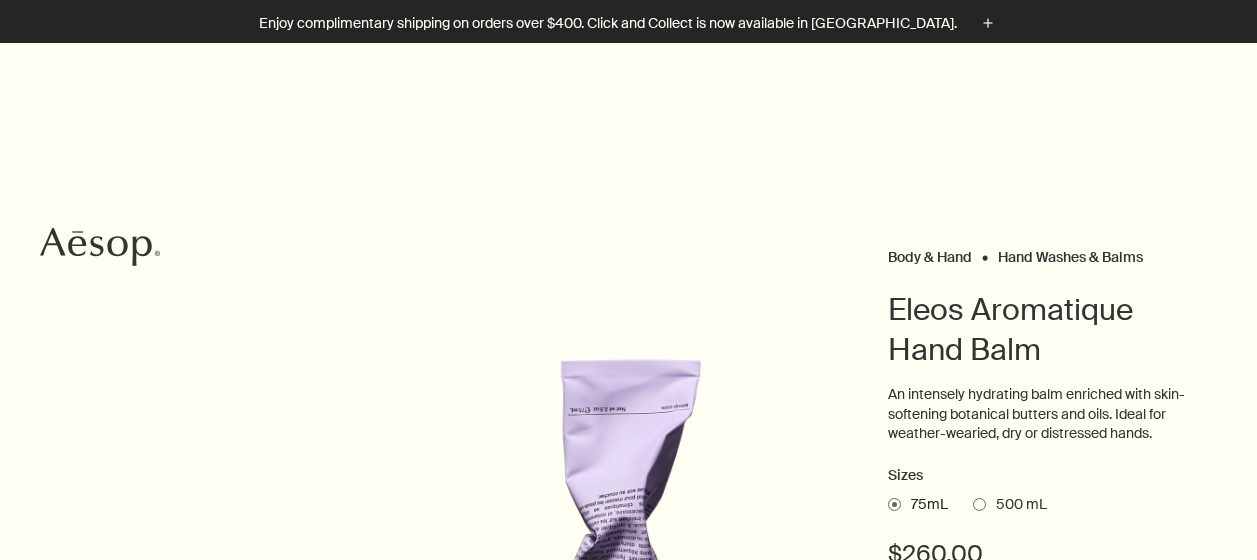 scroll, scrollTop: 300, scrollLeft: 0, axis: vertical 